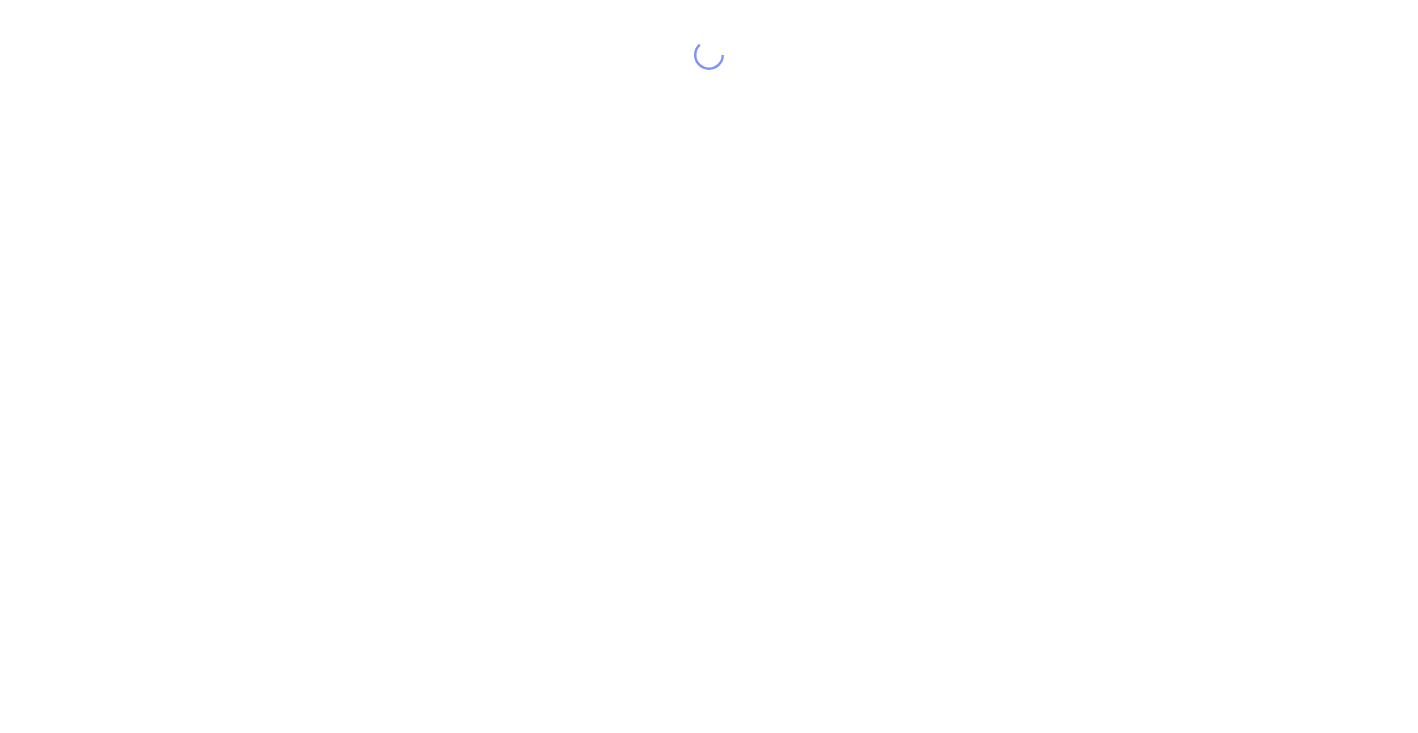 scroll, scrollTop: 0, scrollLeft: 0, axis: both 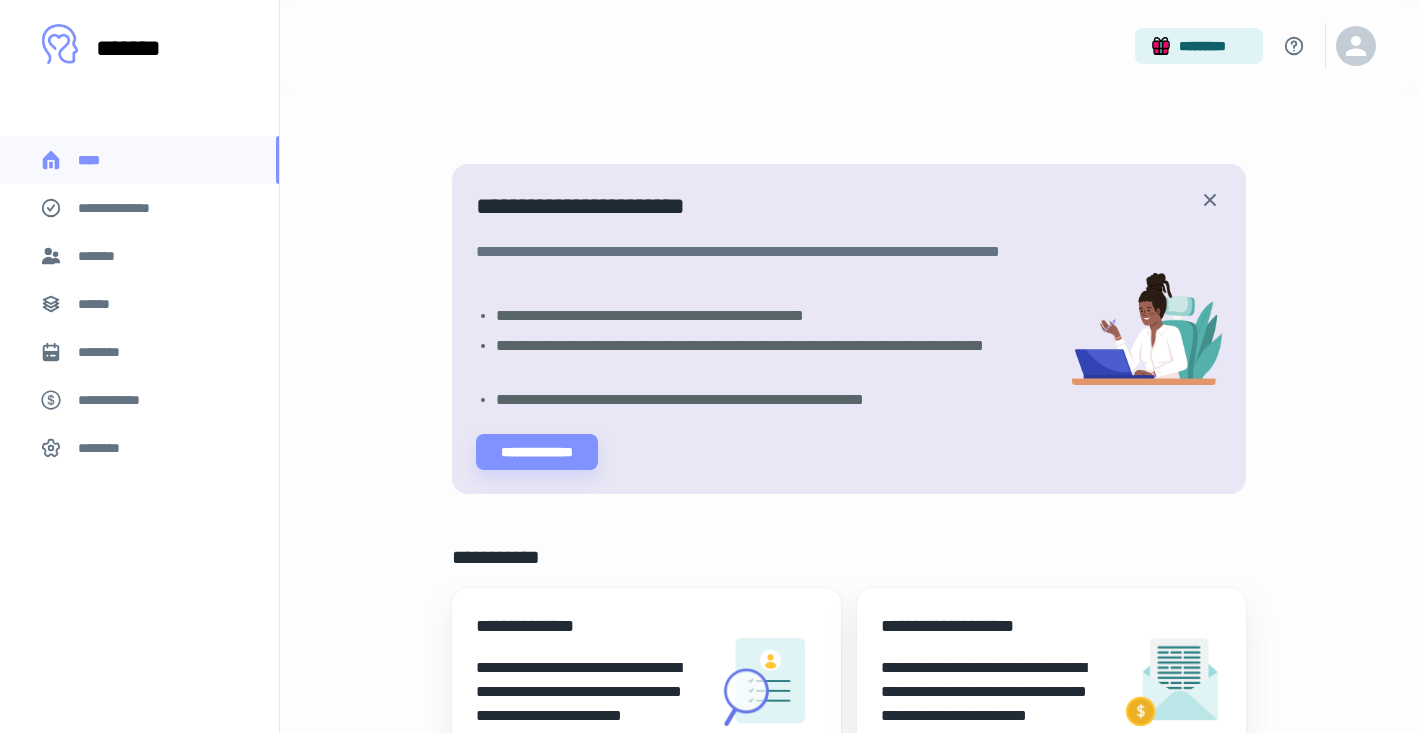 click on "*******" at bounding box center [139, 256] 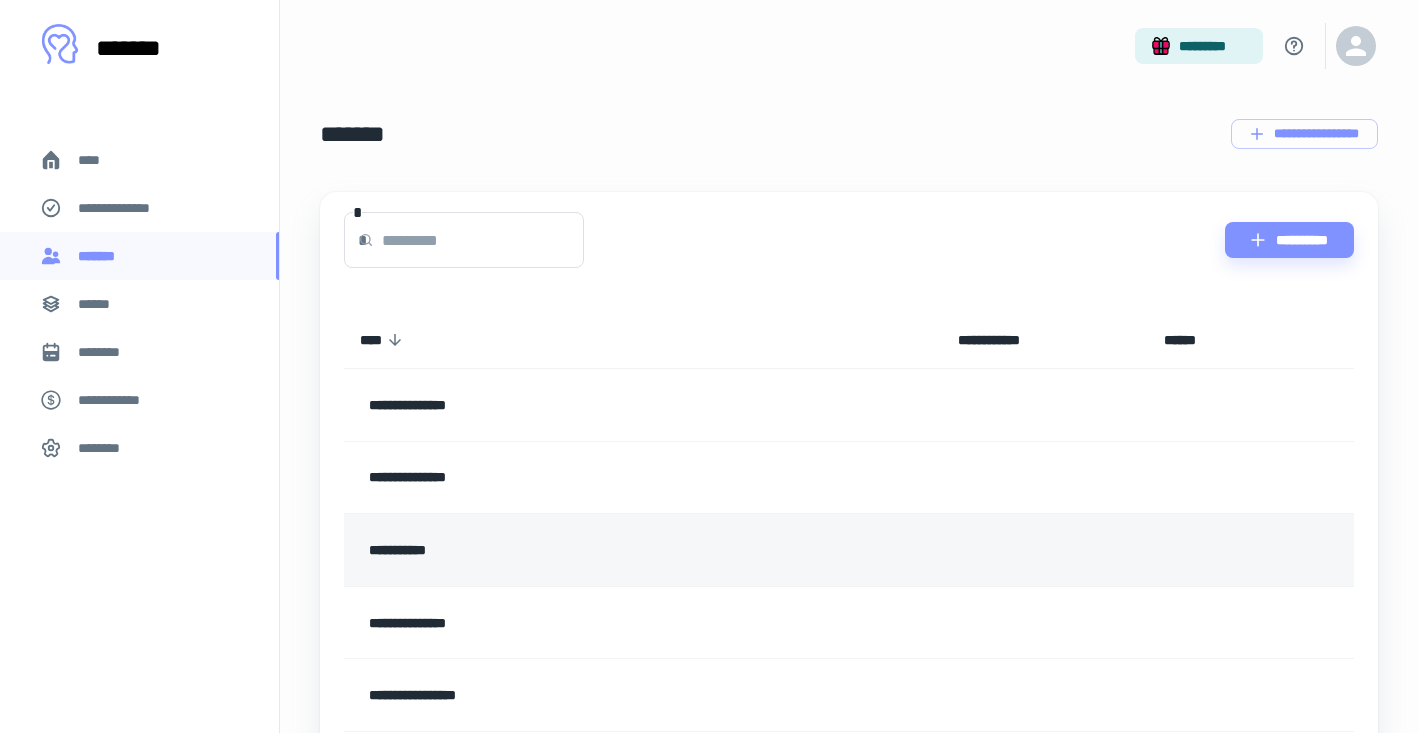 click on "**********" at bounding box center (535, 550) 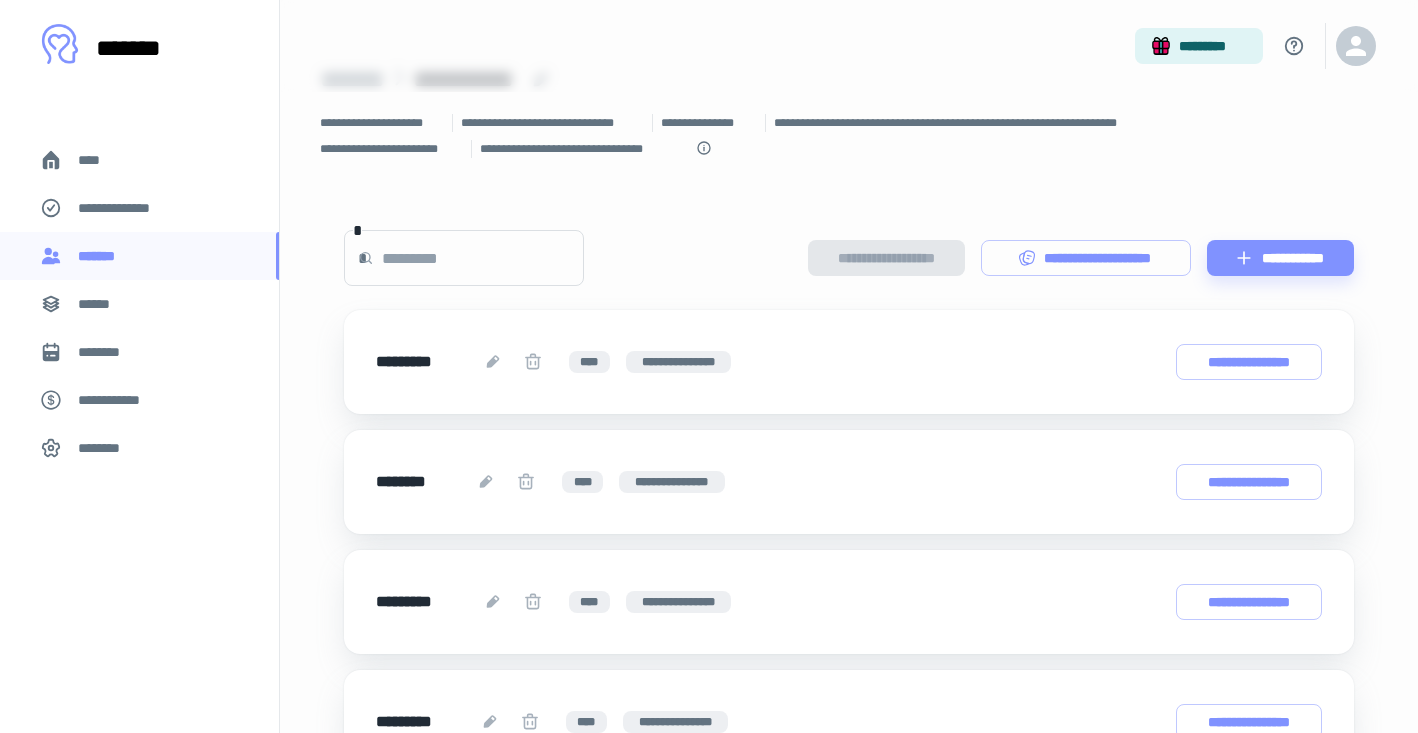 scroll, scrollTop: 0, scrollLeft: 0, axis: both 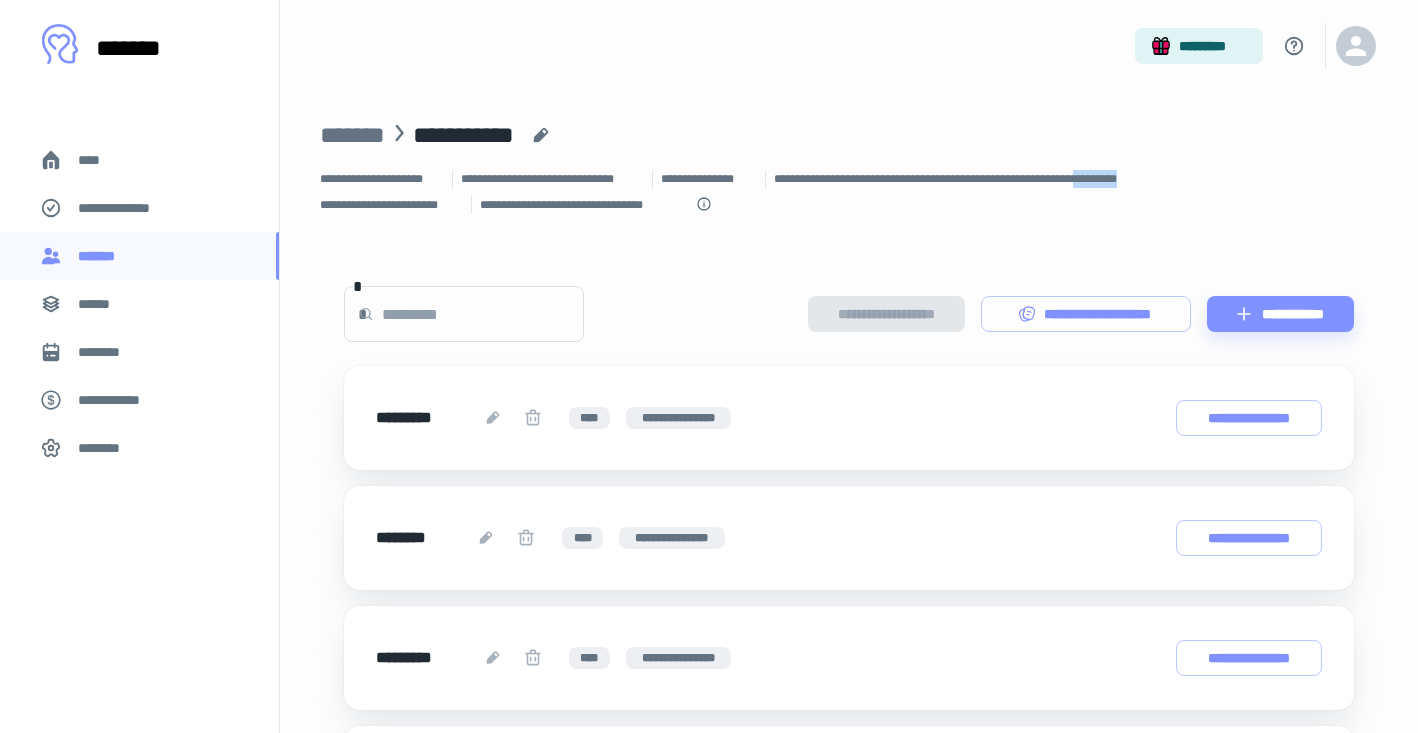 drag, startPoint x: 1190, startPoint y: 183, endPoint x: 1119, endPoint y: 181, distance: 71.02816 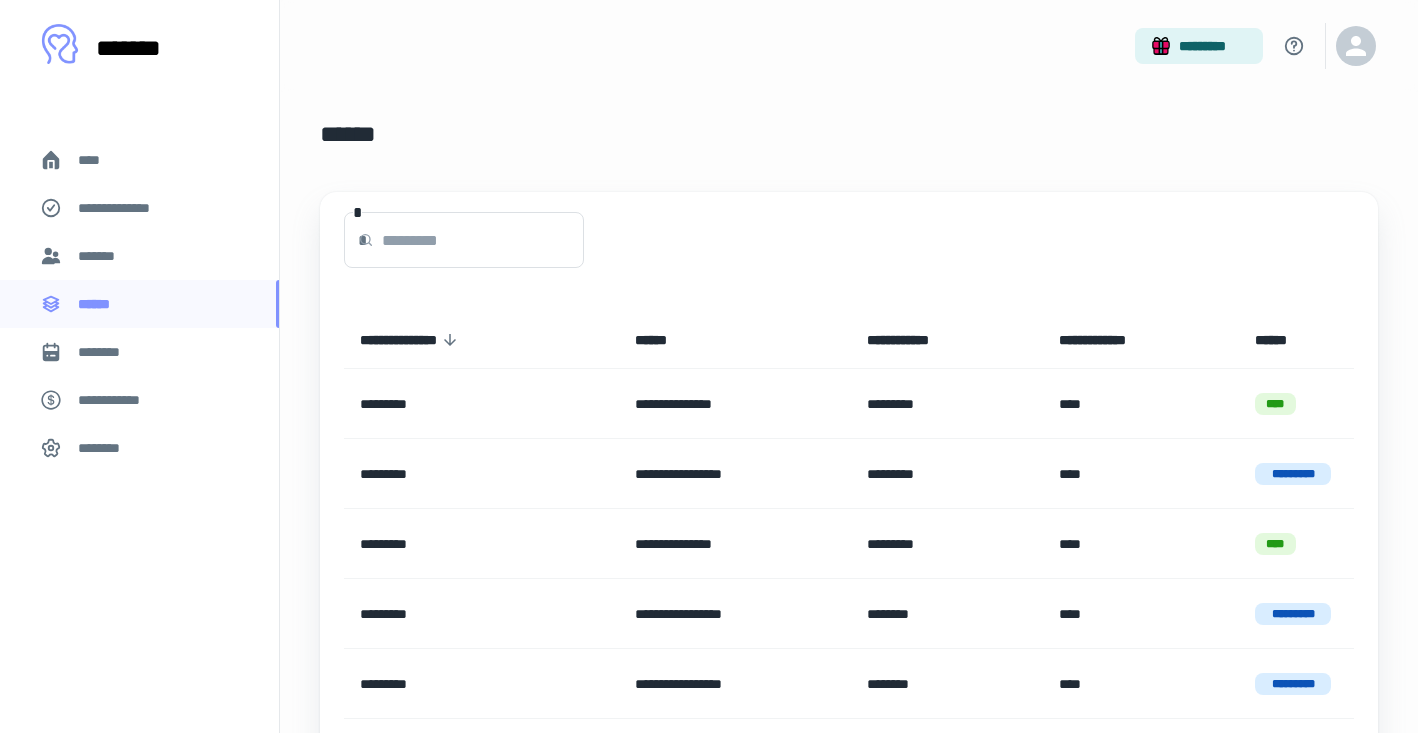 click on "**********" at bounding box center [139, 208] 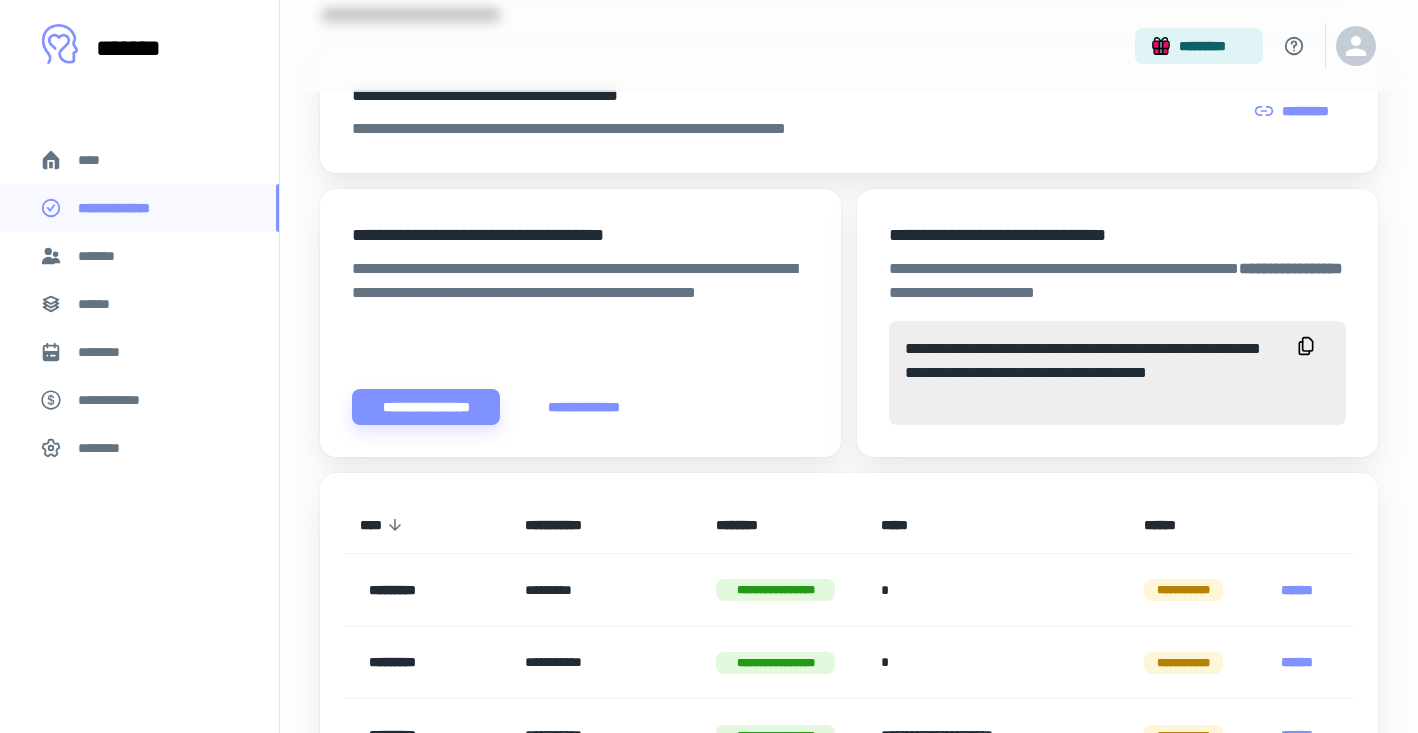 scroll, scrollTop: 0, scrollLeft: 0, axis: both 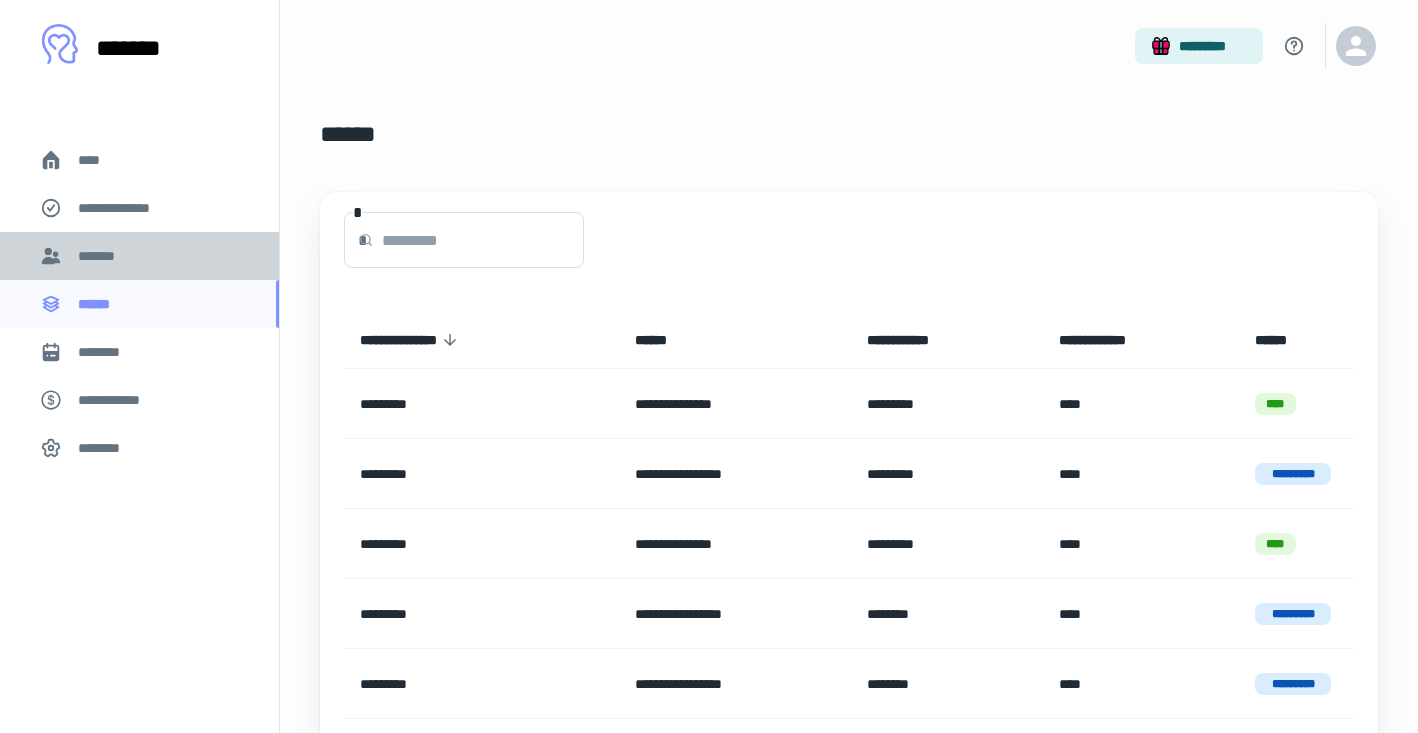 click on "*******" at bounding box center [100, 256] 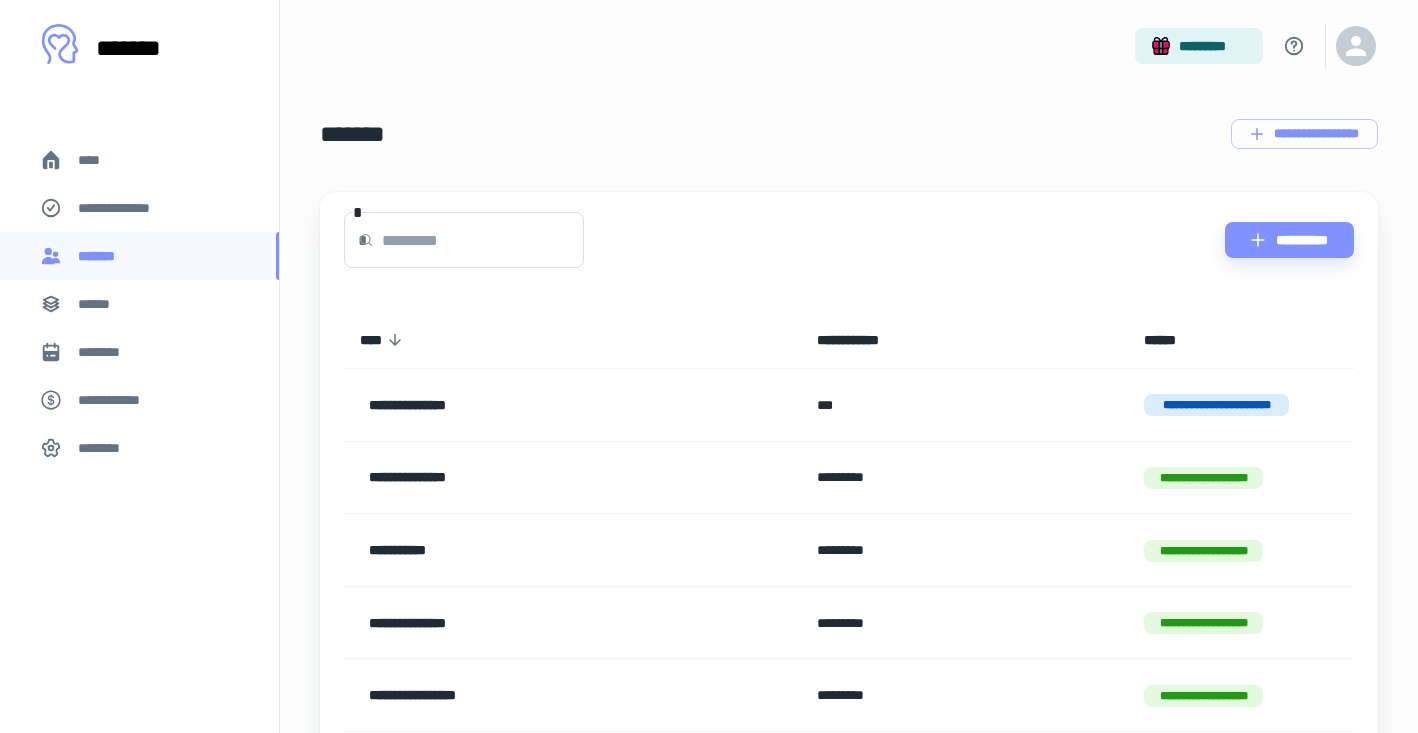 click on "**********" at bounding box center (523, 550) 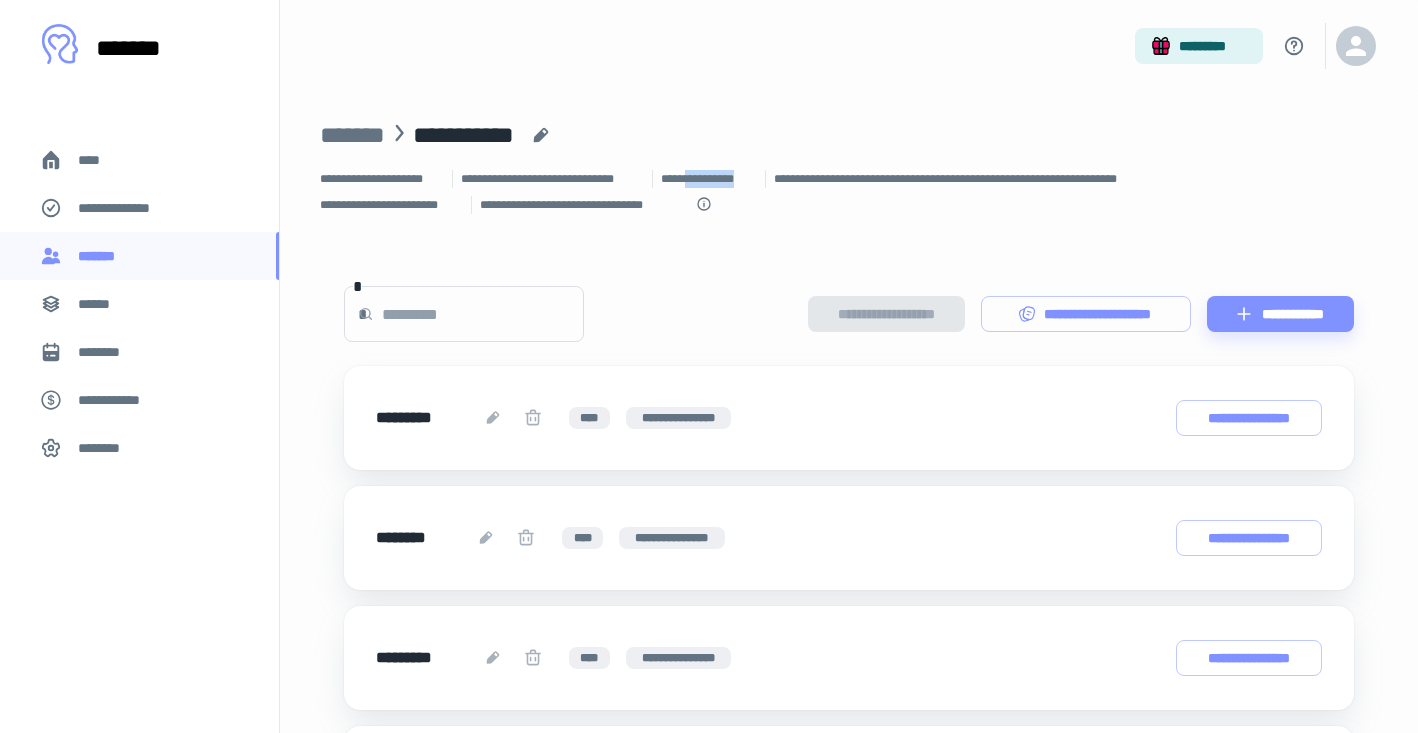 drag, startPoint x: 756, startPoint y: 183, endPoint x: 692, endPoint y: 185, distance: 64.03124 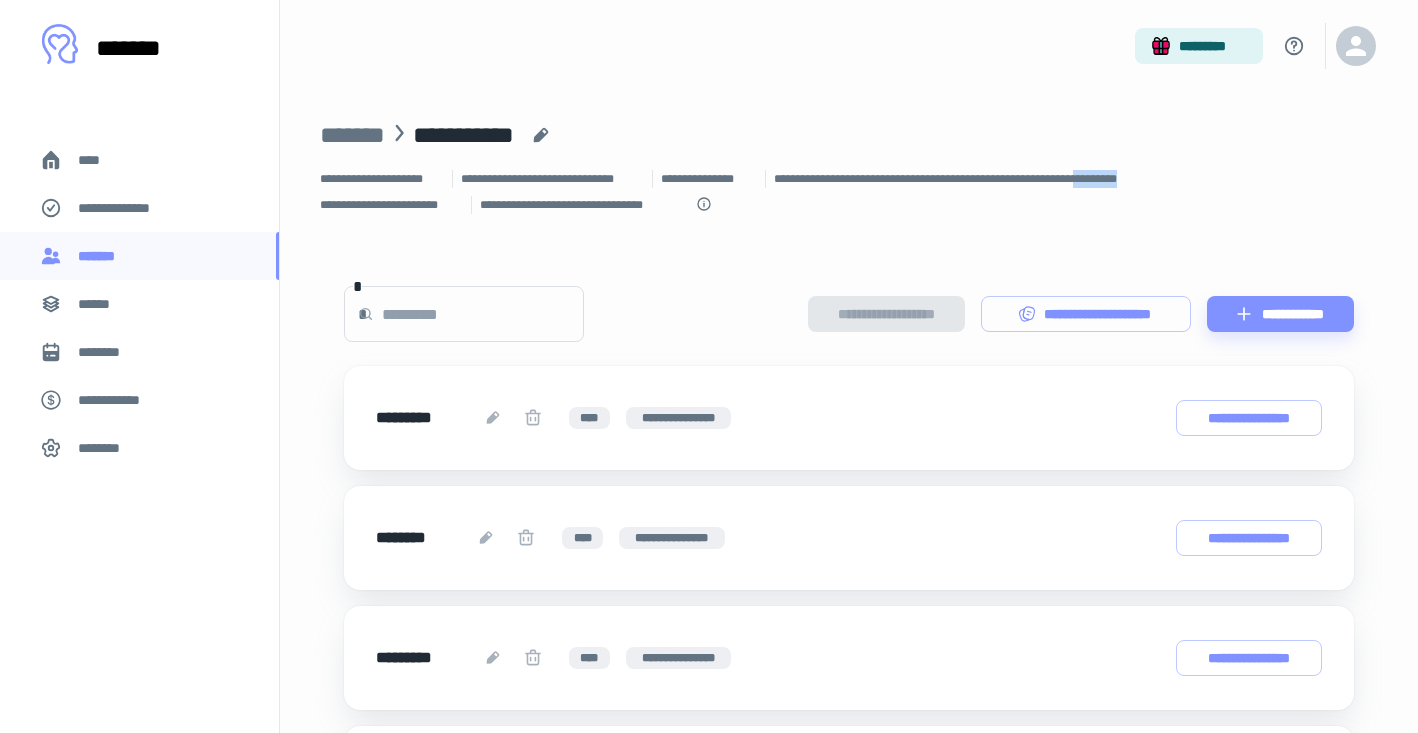 drag, startPoint x: 1191, startPoint y: 175, endPoint x: 1120, endPoint y: 175, distance: 71 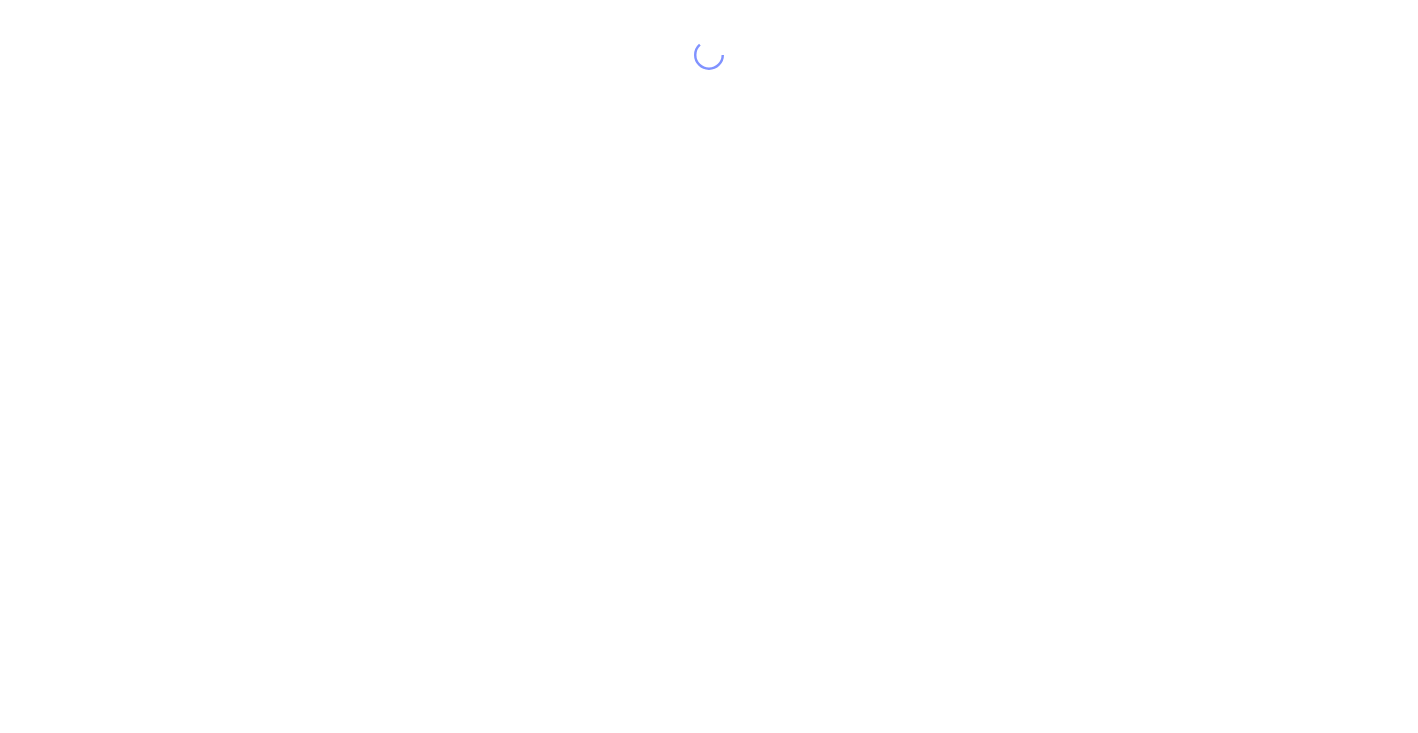 scroll, scrollTop: 0, scrollLeft: 0, axis: both 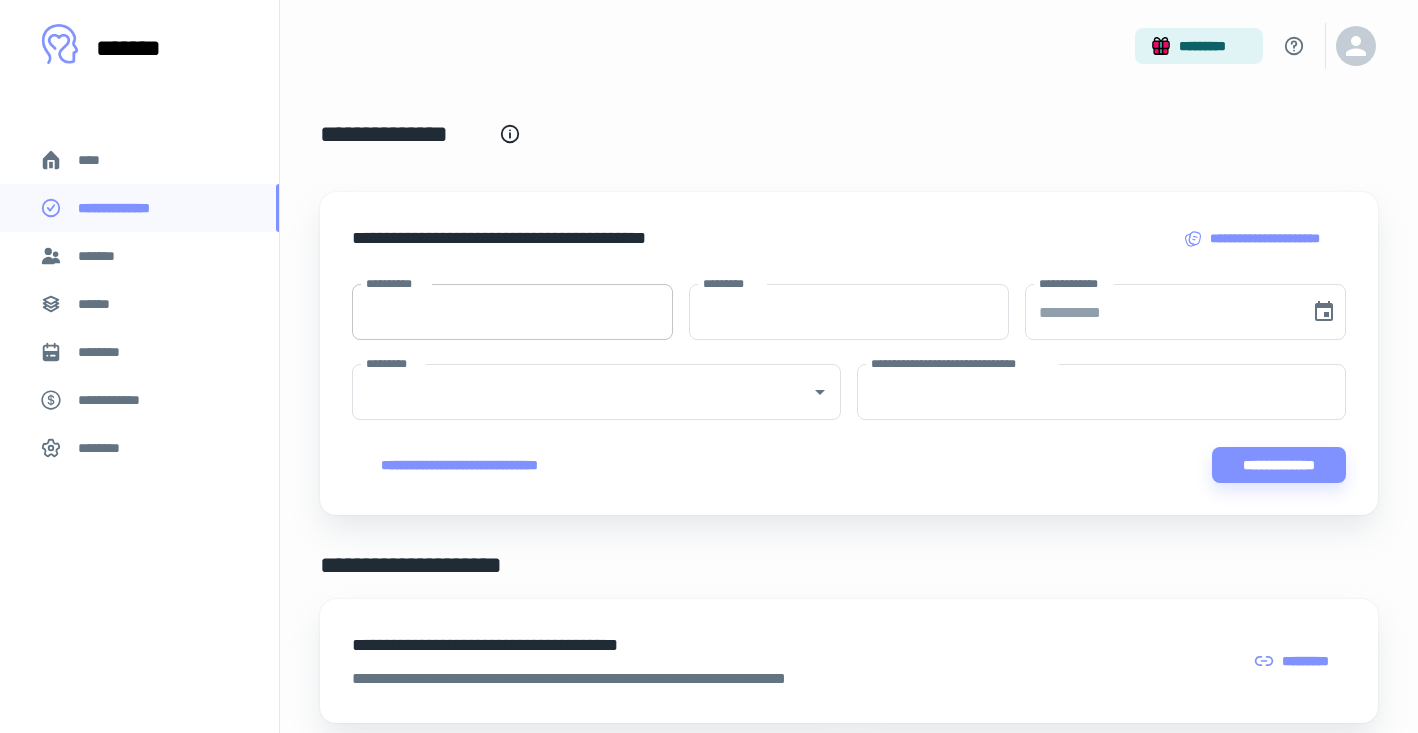 click on "**********" at bounding box center [512, 312] 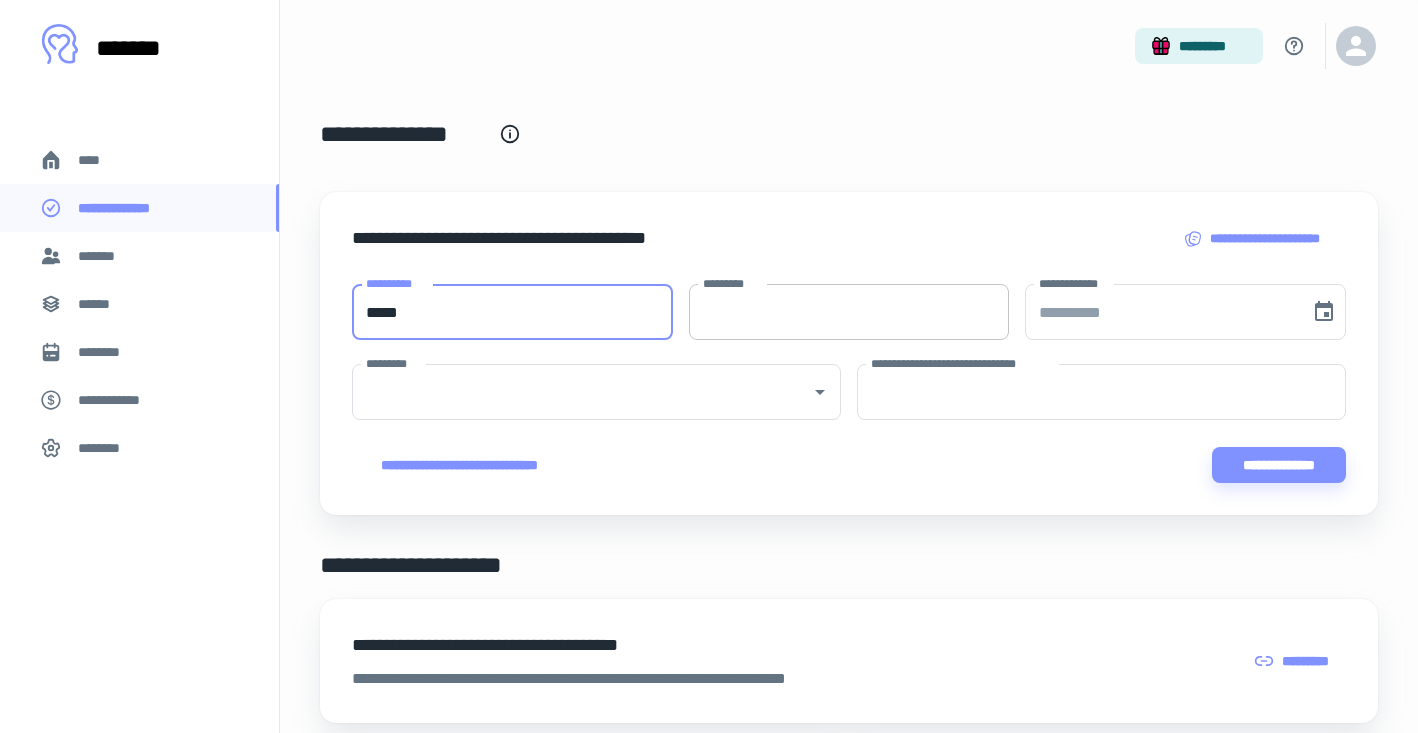 type on "*****" 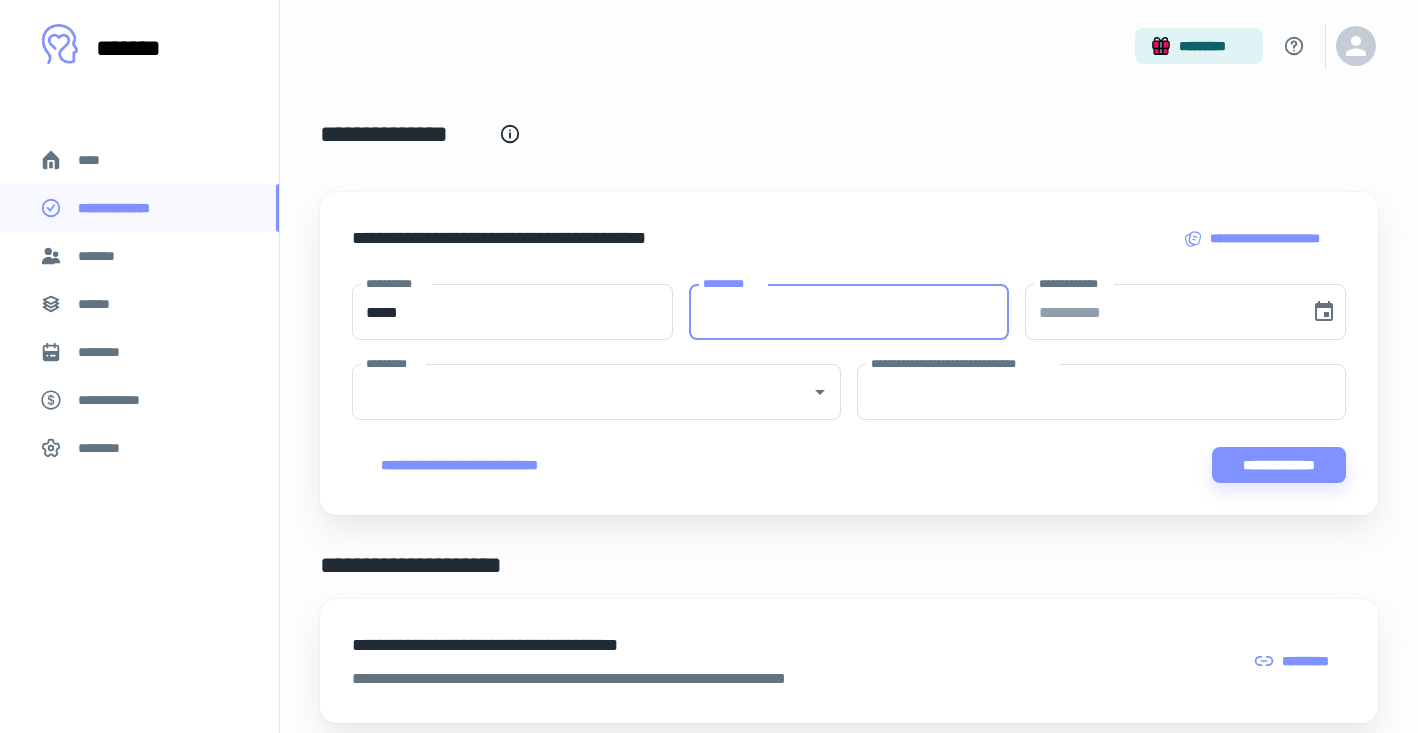 click on "*********" at bounding box center [849, 312] 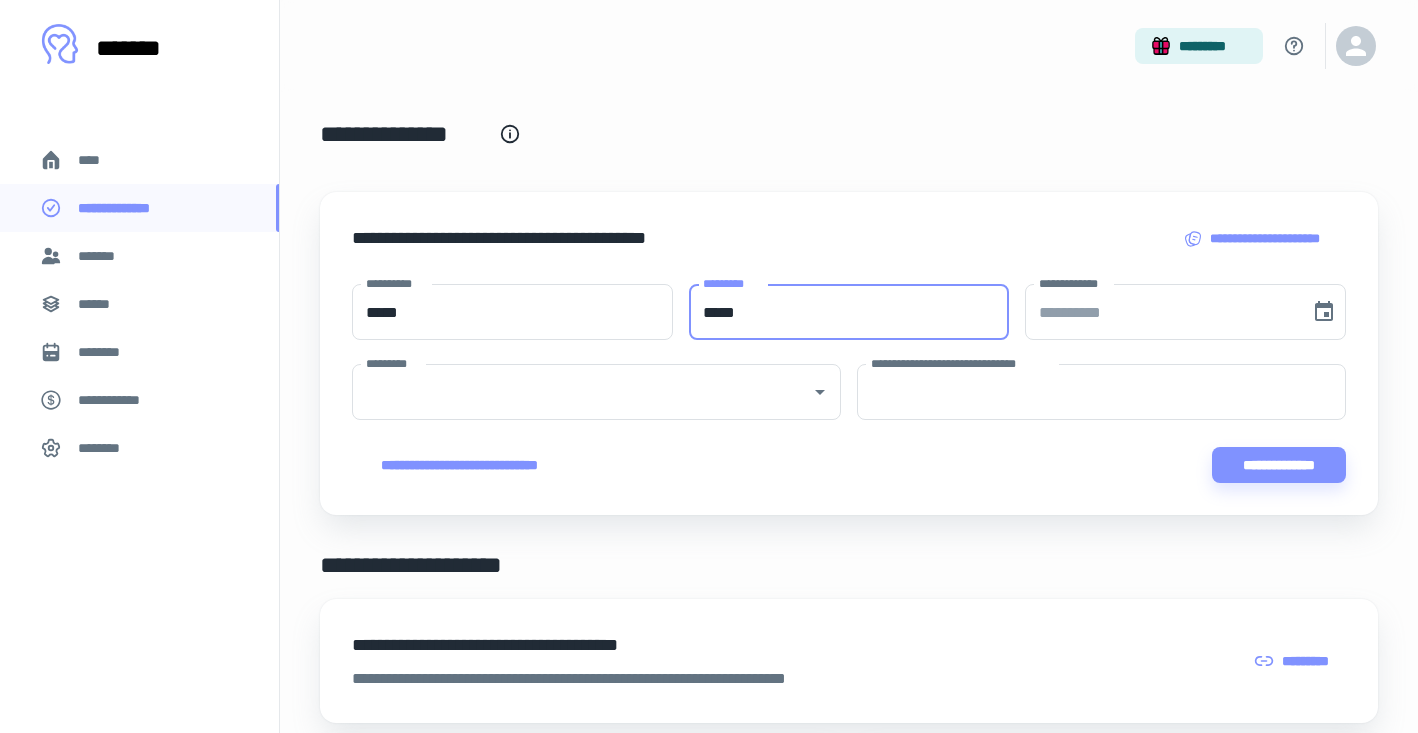 type on "*****" 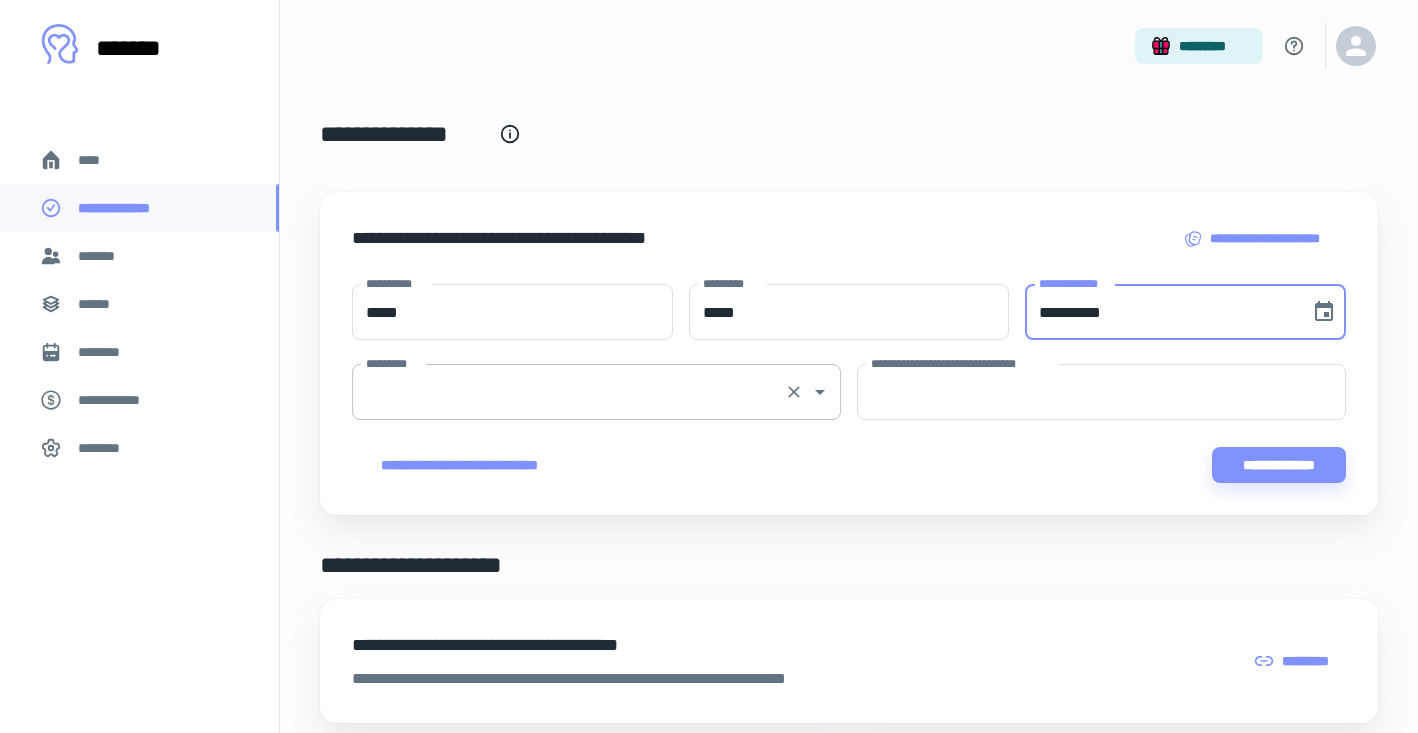 type on "**********" 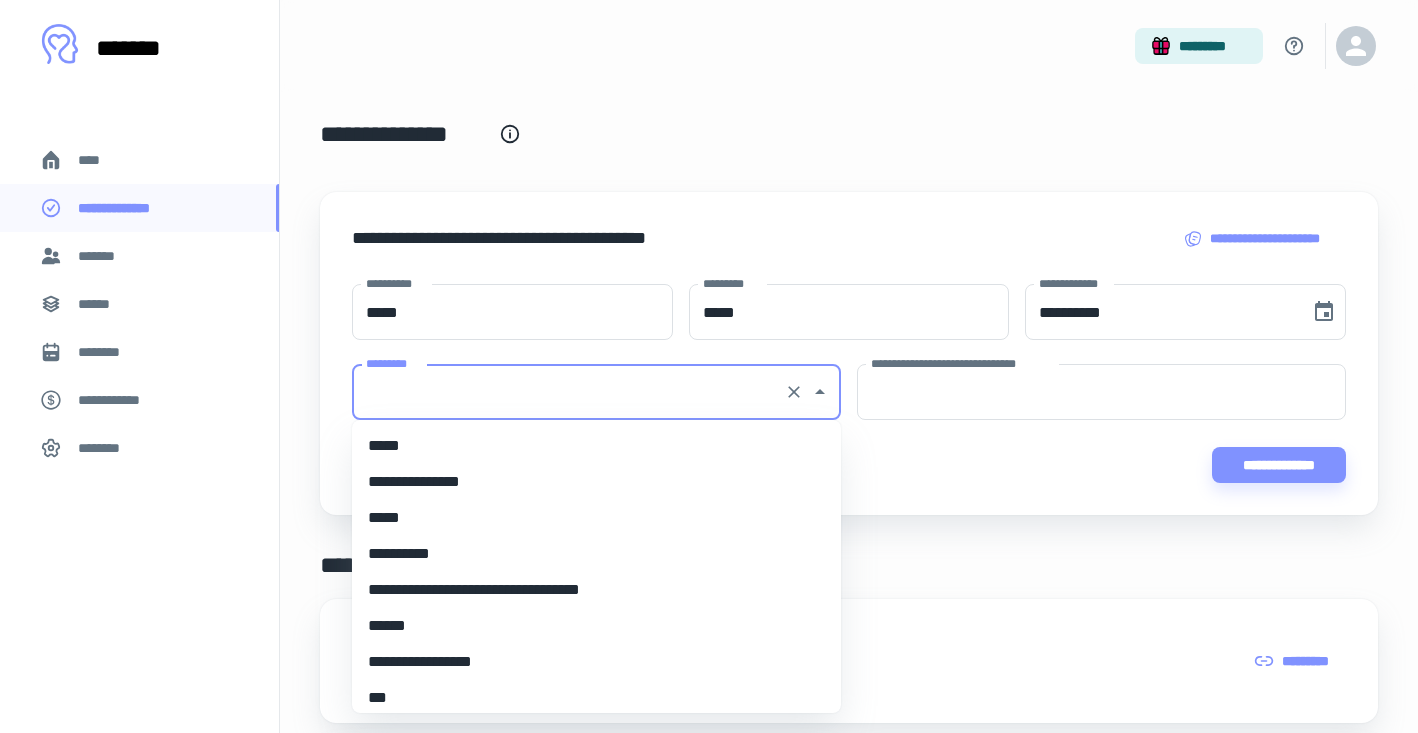 click on "*********" at bounding box center (568, 392) 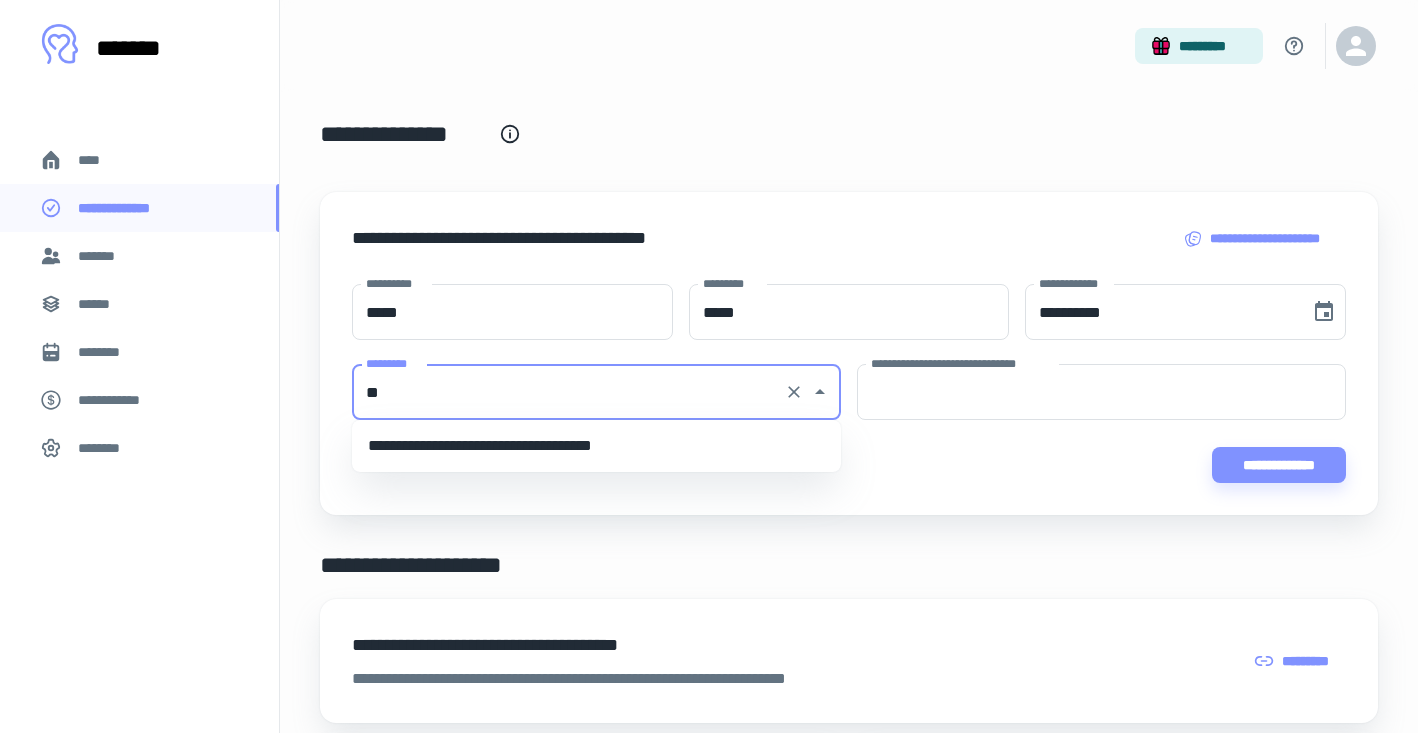 scroll, scrollTop: 0, scrollLeft: 0, axis: both 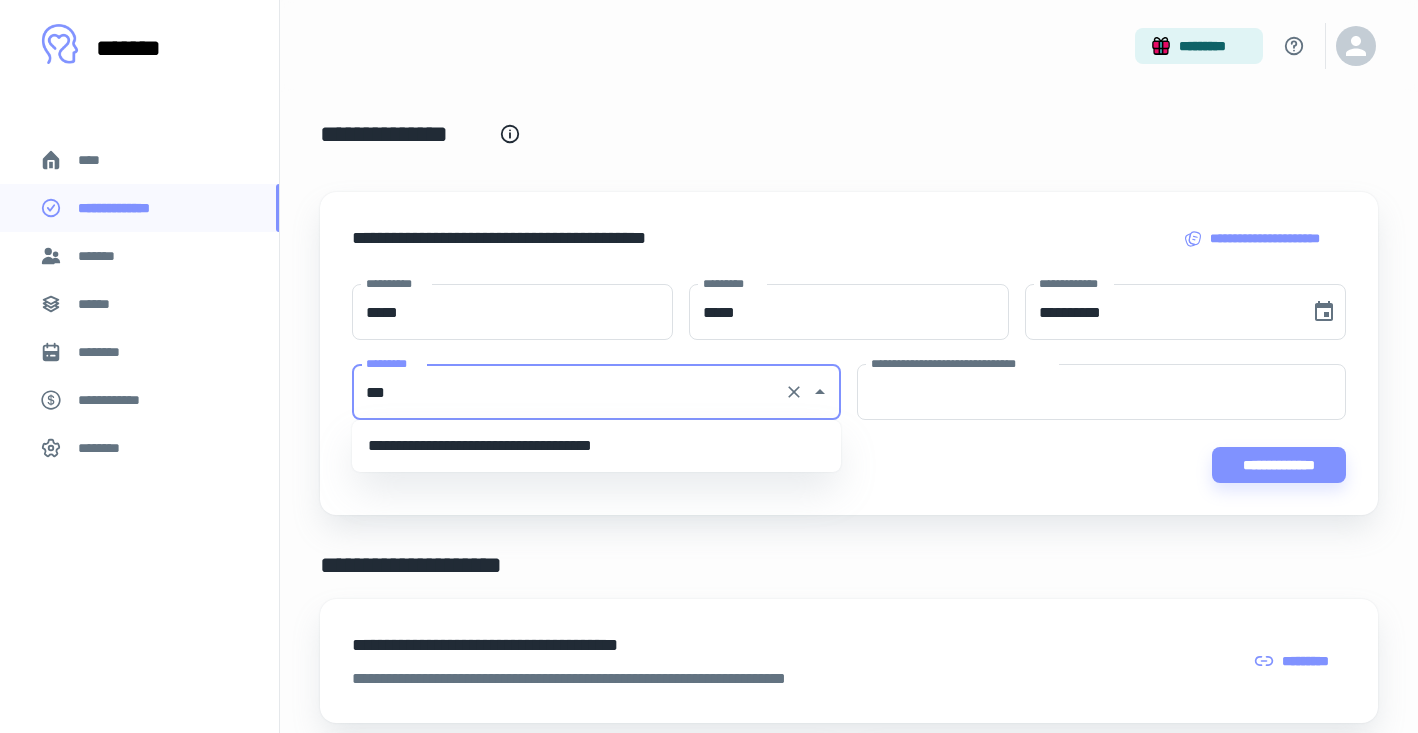 type on "***" 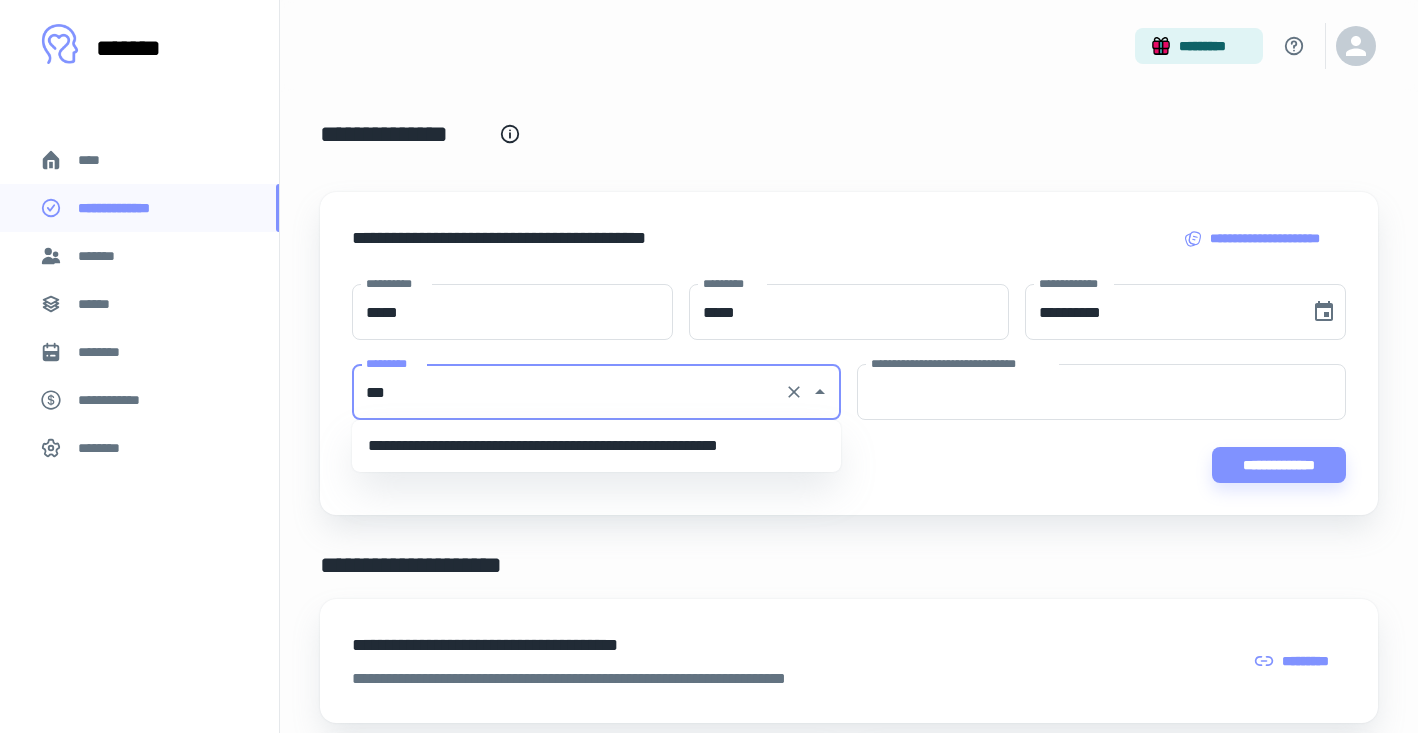 click on "**********" at bounding box center (596, 446) 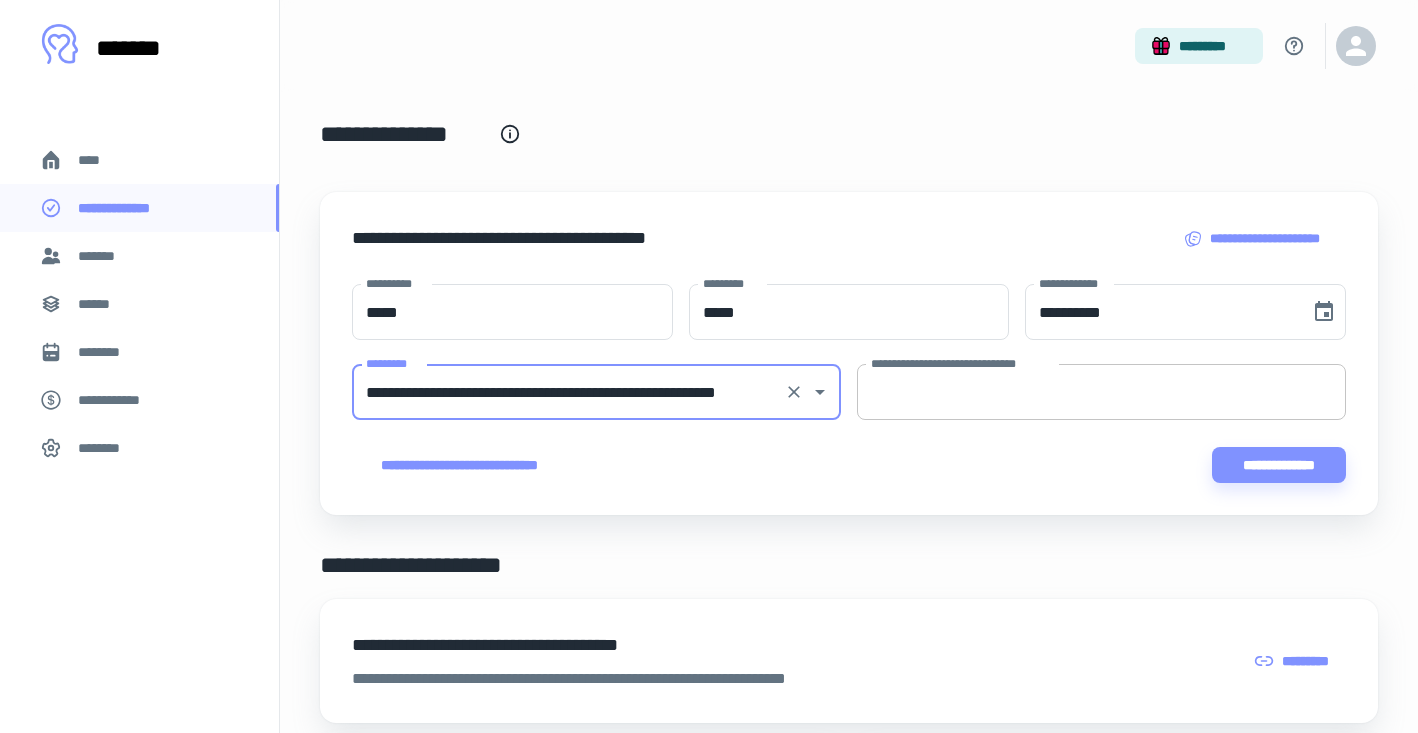 type on "**********" 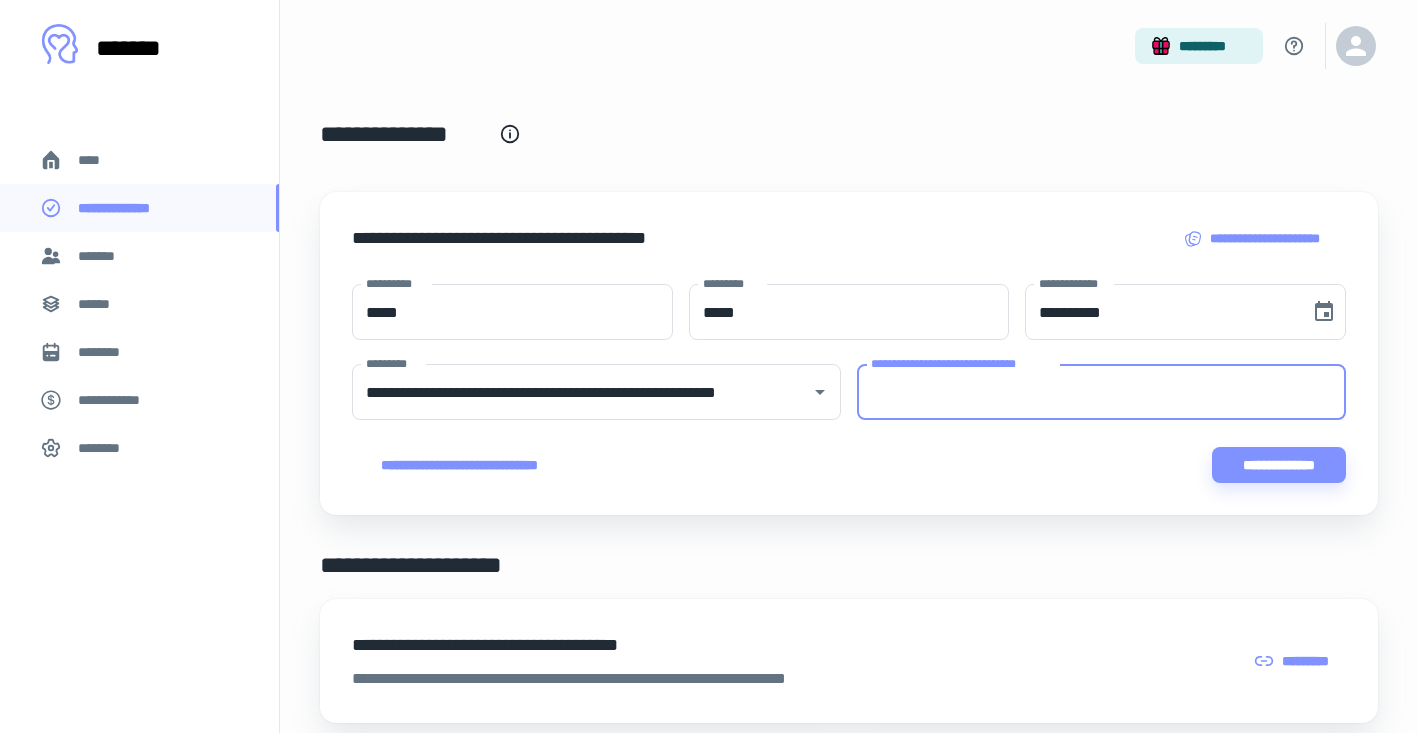 click on "**********" at bounding box center [1101, 392] 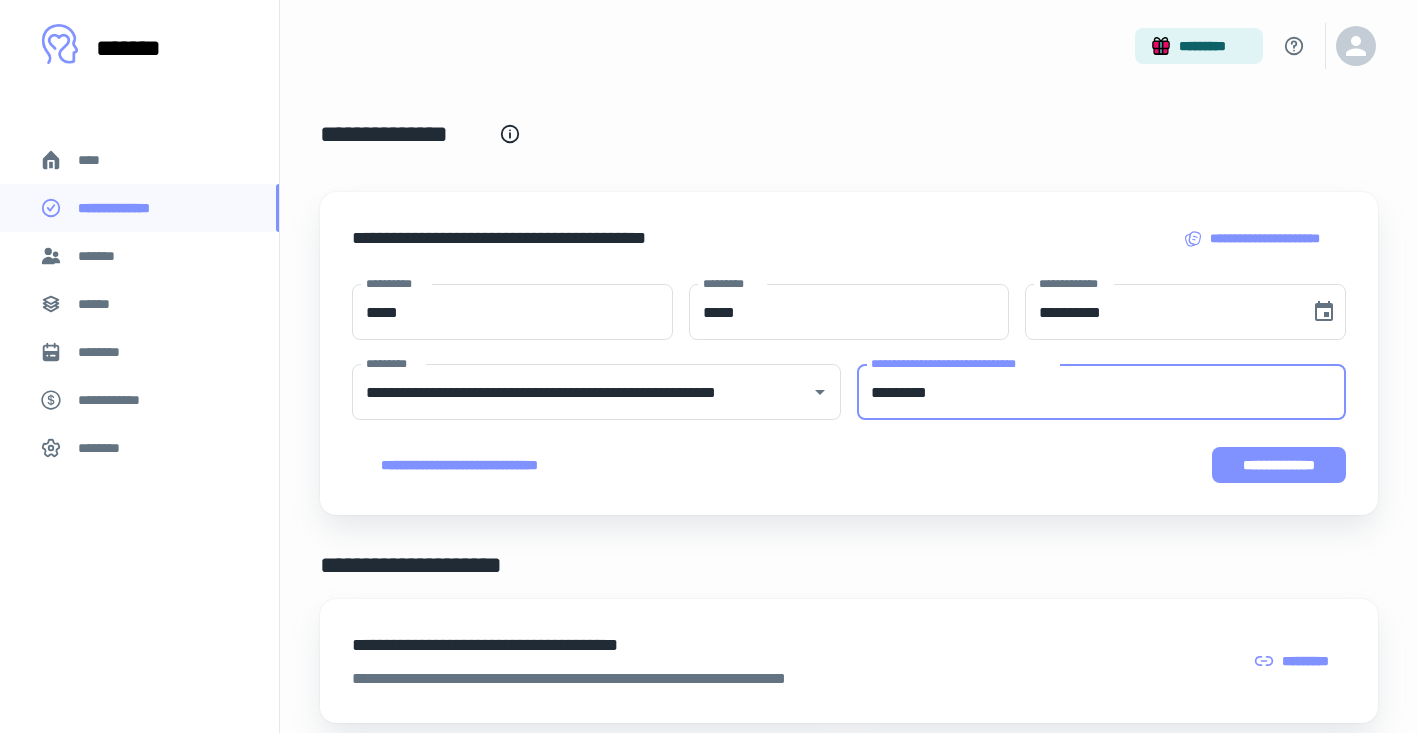 type on "*********" 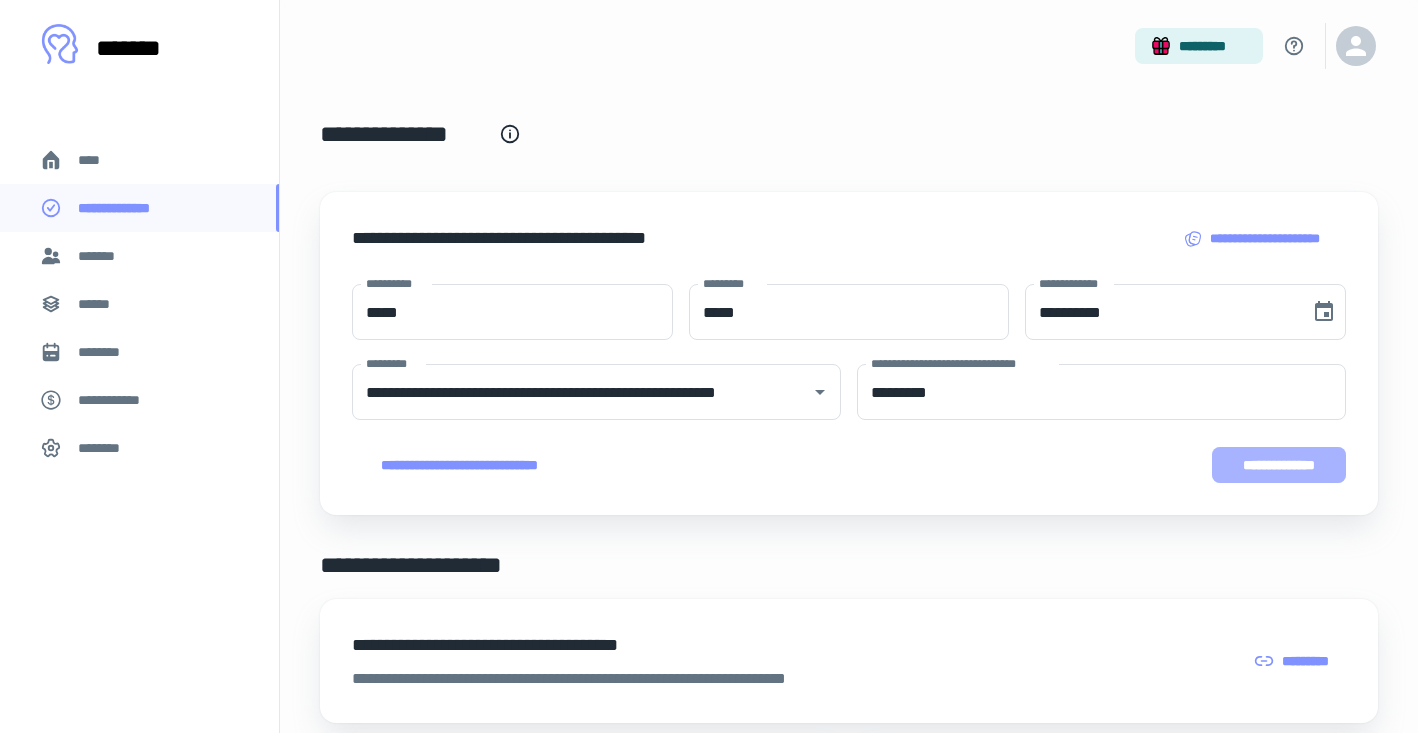 click on "**********" at bounding box center [1279, 465] 